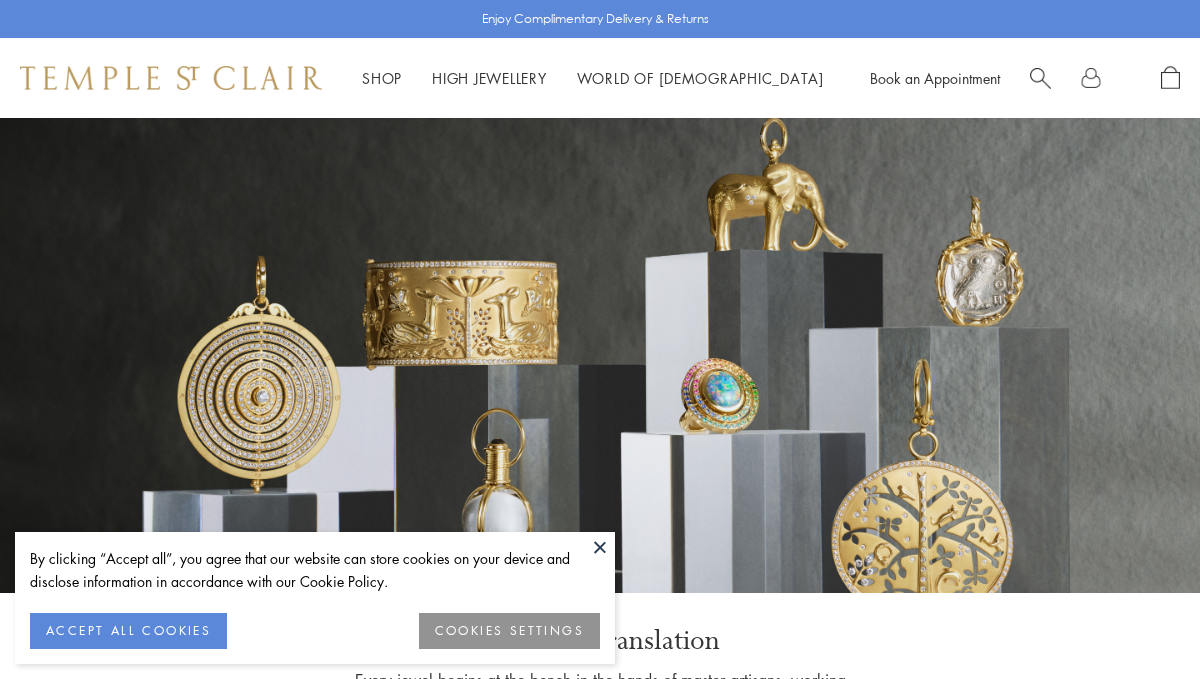 scroll, scrollTop: 0, scrollLeft: 0, axis: both 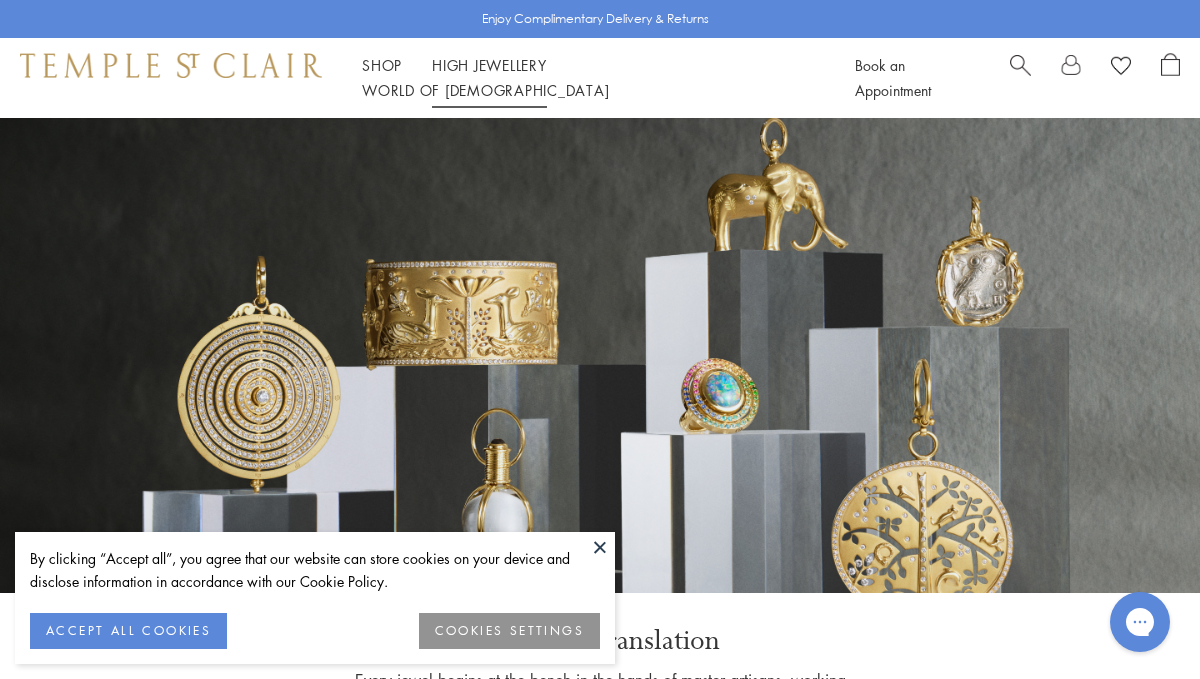 click on "High Jewellery High Jewellery" at bounding box center [489, 65] 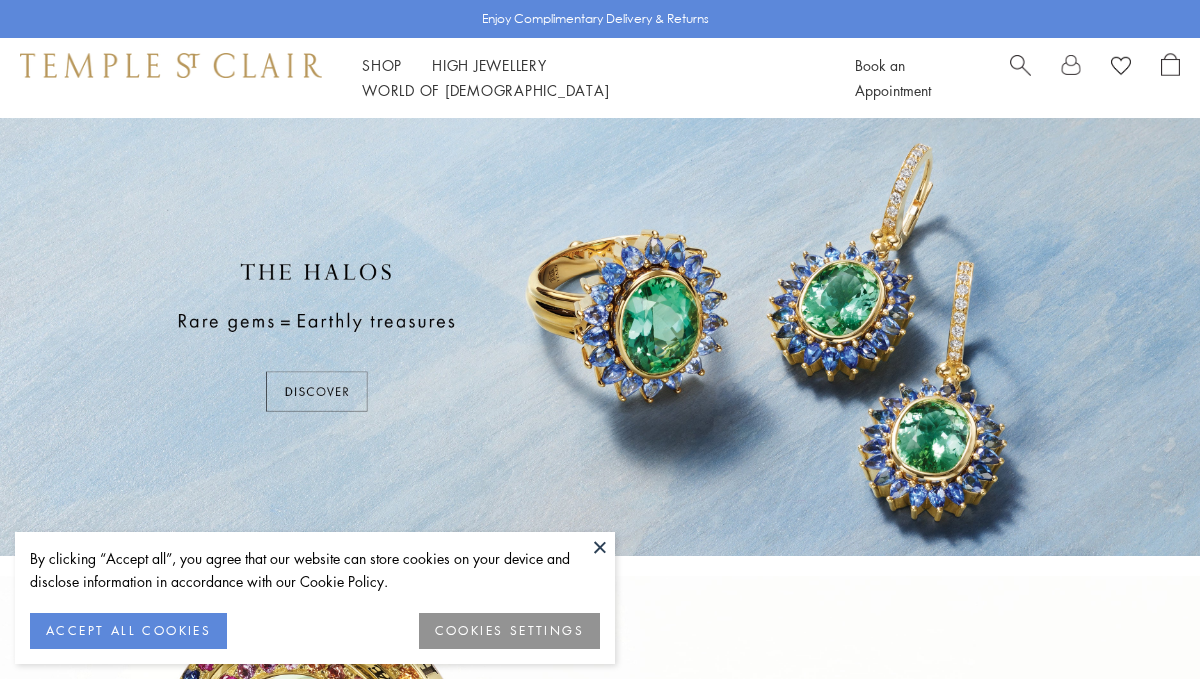 scroll, scrollTop: 0, scrollLeft: 0, axis: both 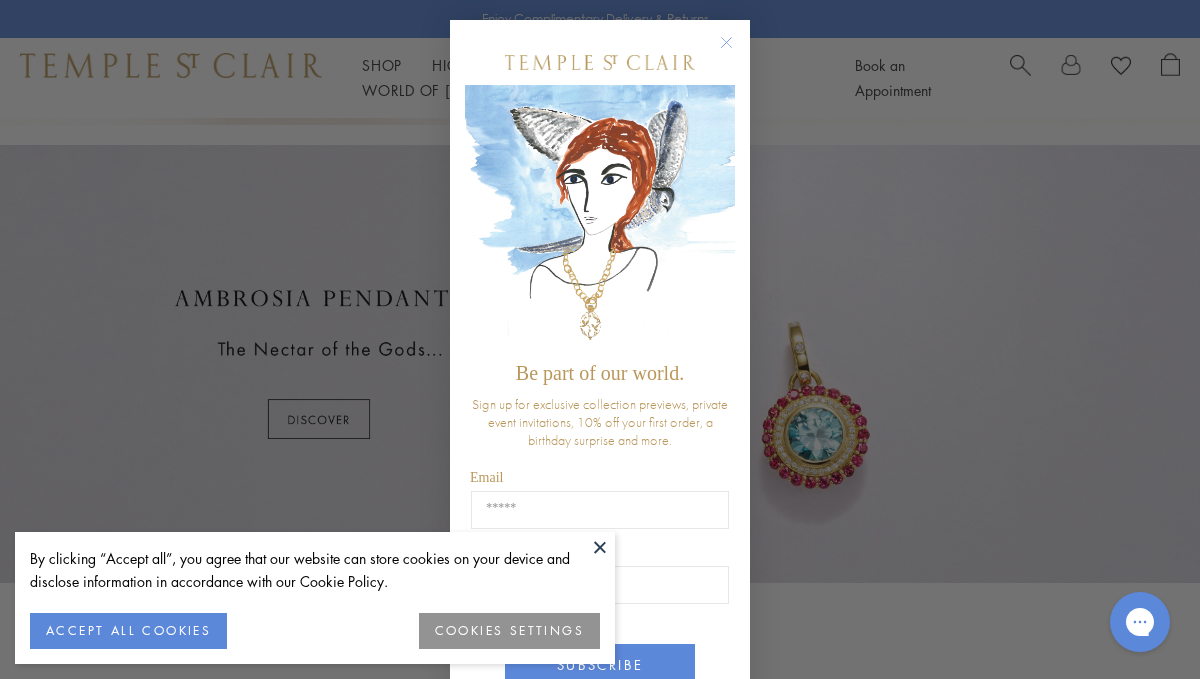 click 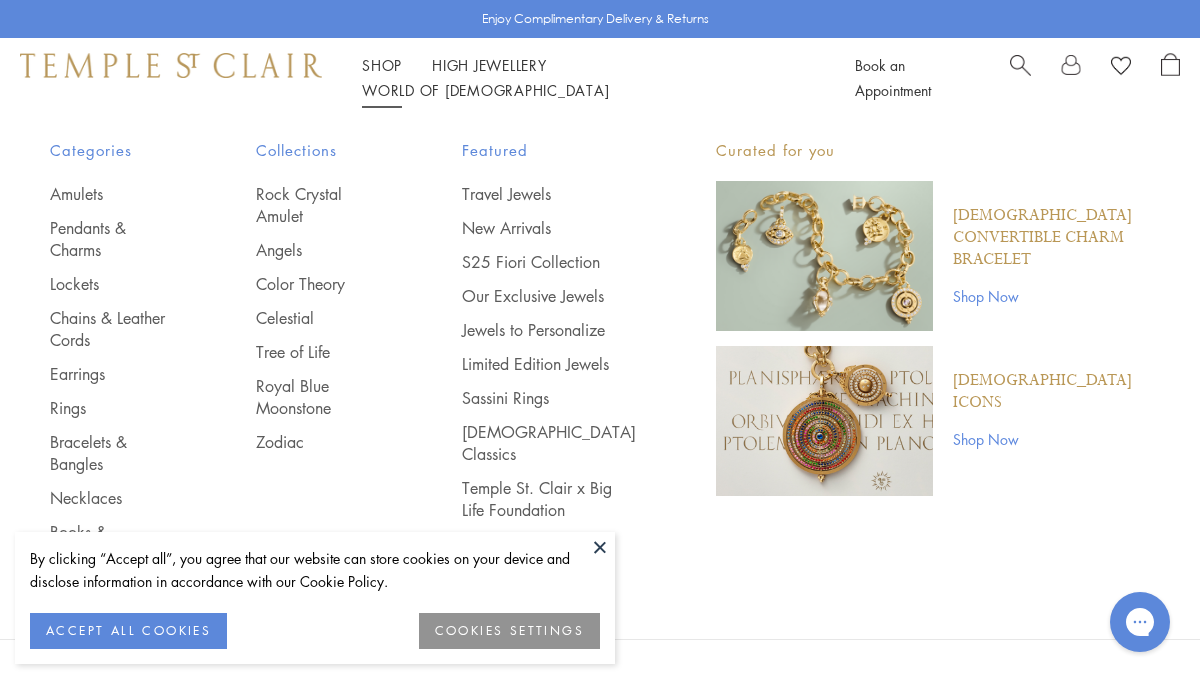 click on "Shop Shop" at bounding box center (382, 65) 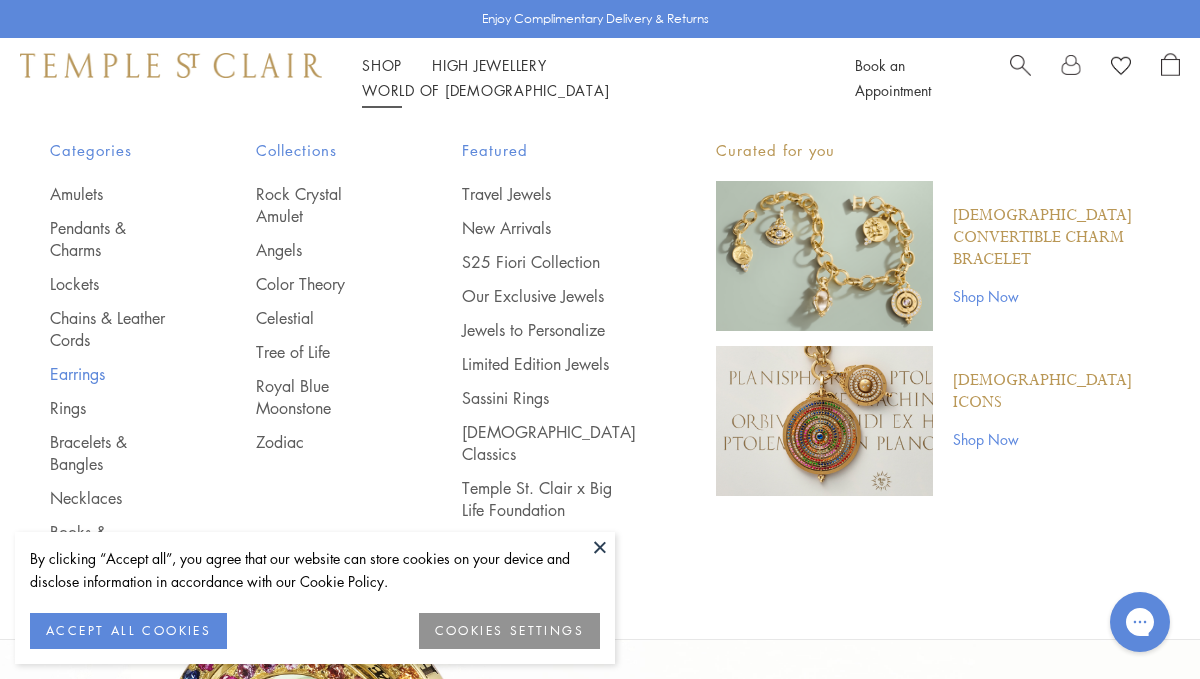 click on "Earrings" at bounding box center [113, 374] 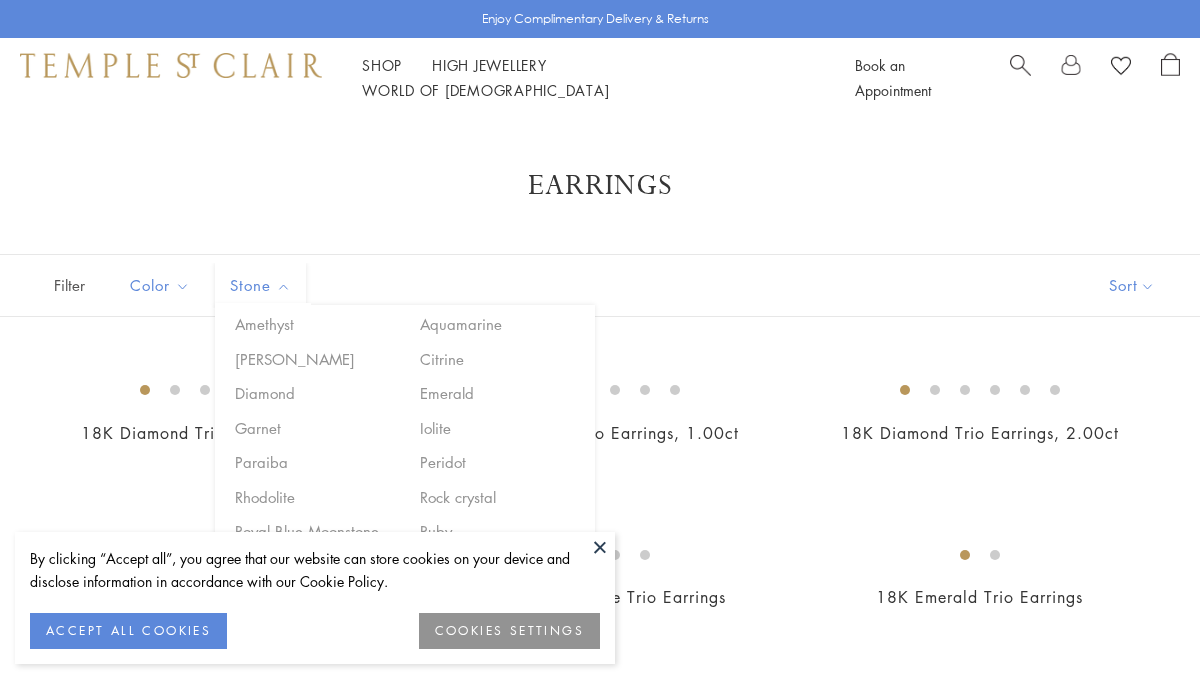 scroll, scrollTop: 0, scrollLeft: 0, axis: both 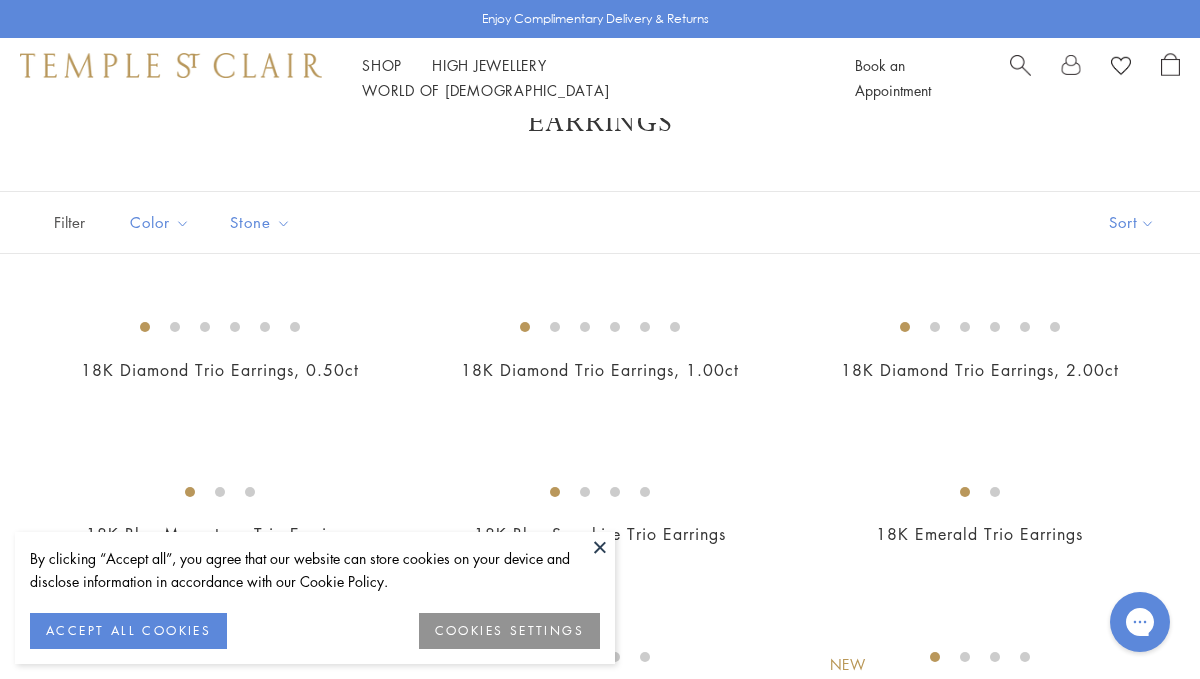 click at bounding box center (600, 547) 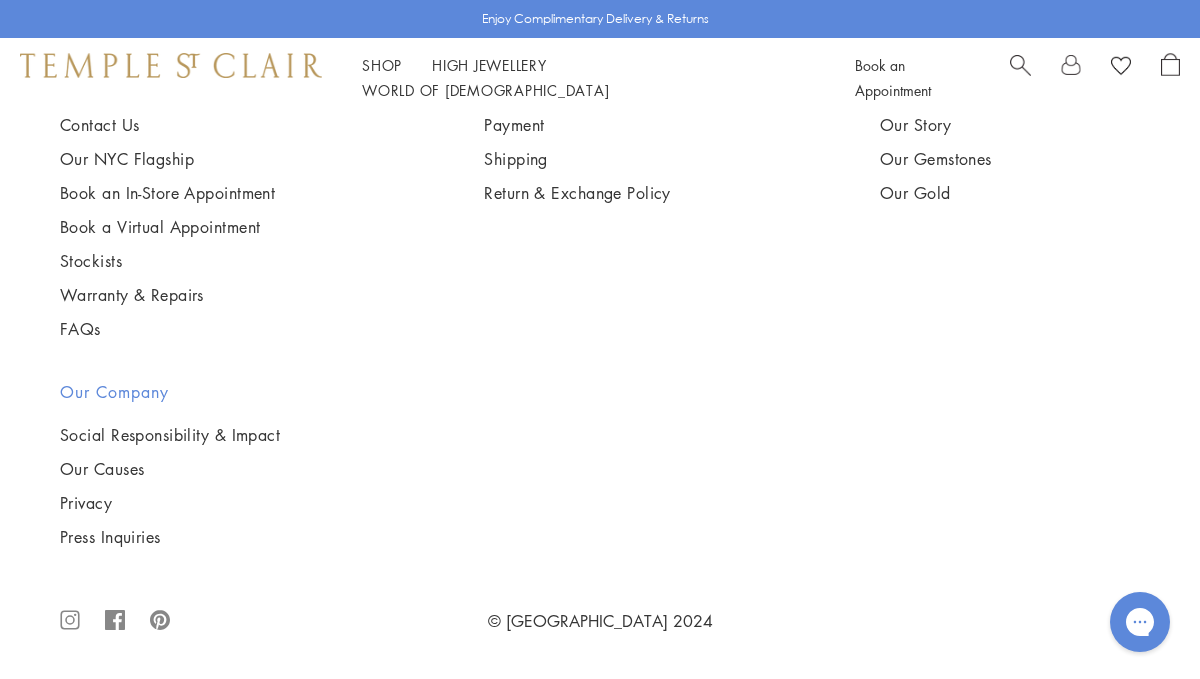 scroll, scrollTop: 8430, scrollLeft: 0, axis: vertical 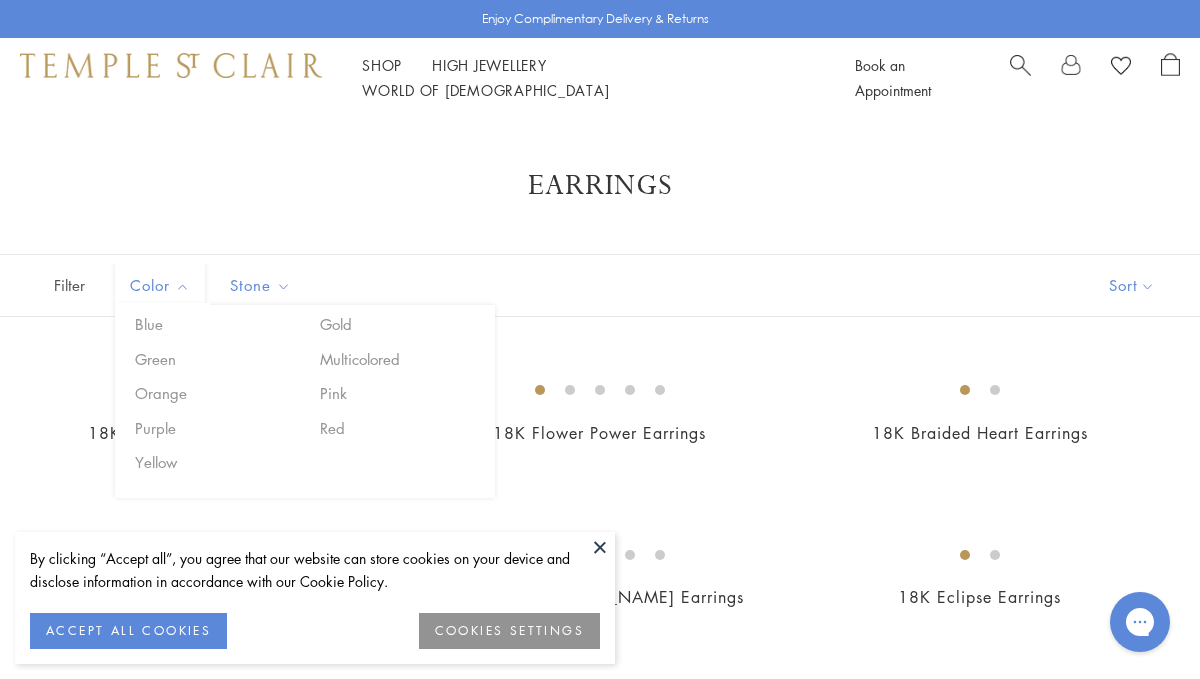 click on "Filter" at bounding box center (50, 285) 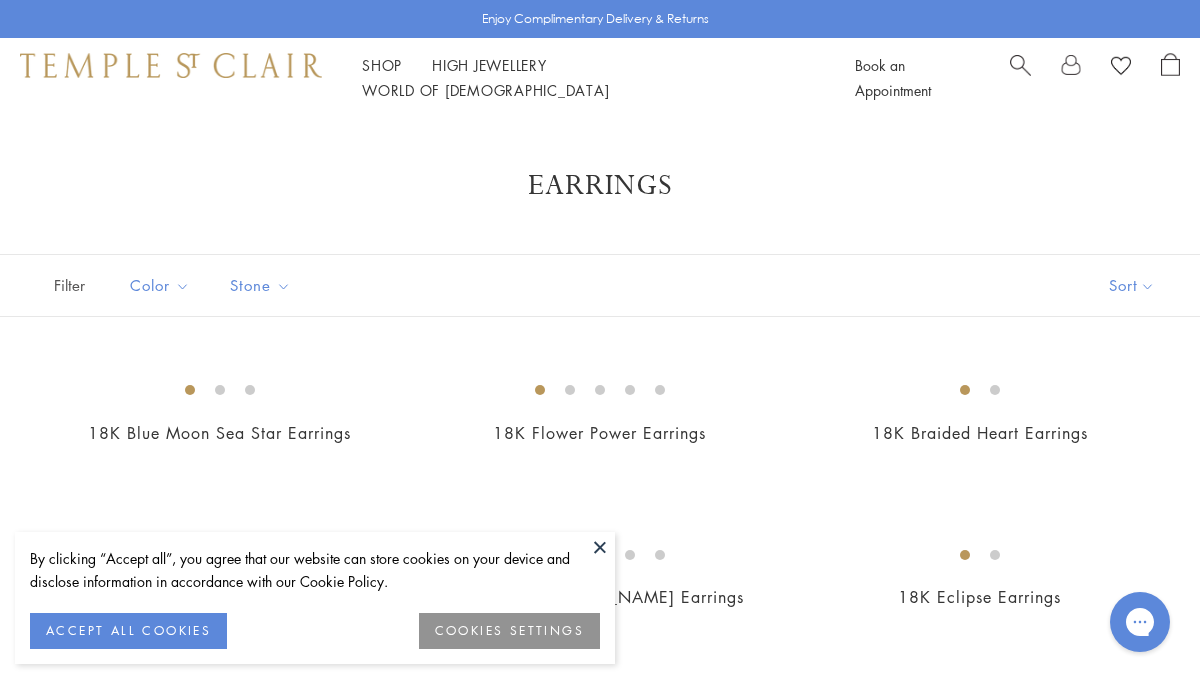 click at bounding box center (600, 547) 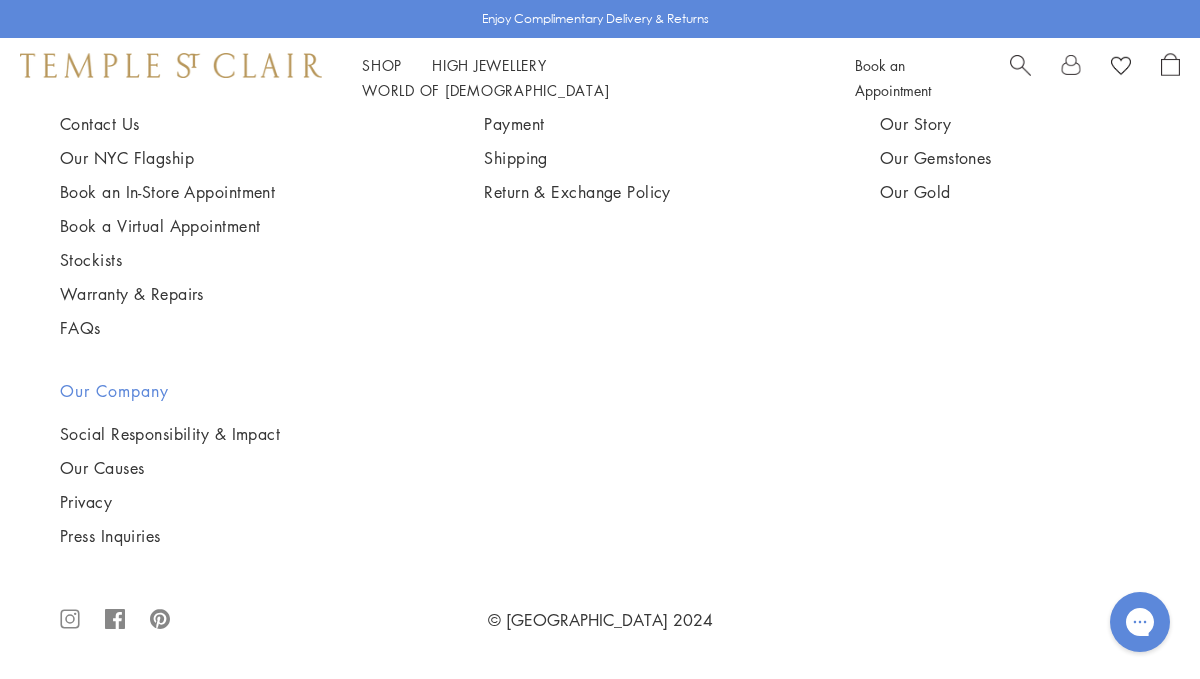 scroll, scrollTop: 8161, scrollLeft: 0, axis: vertical 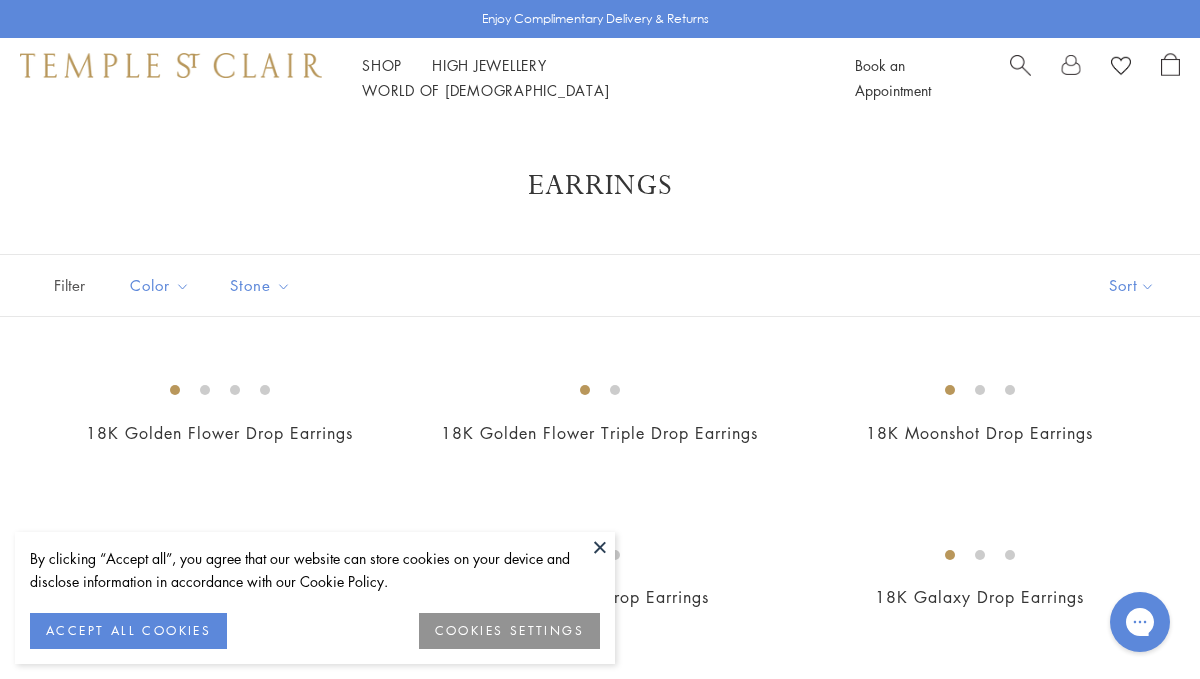 click on "ACCEPT ALL COOKIES" at bounding box center (128, 631) 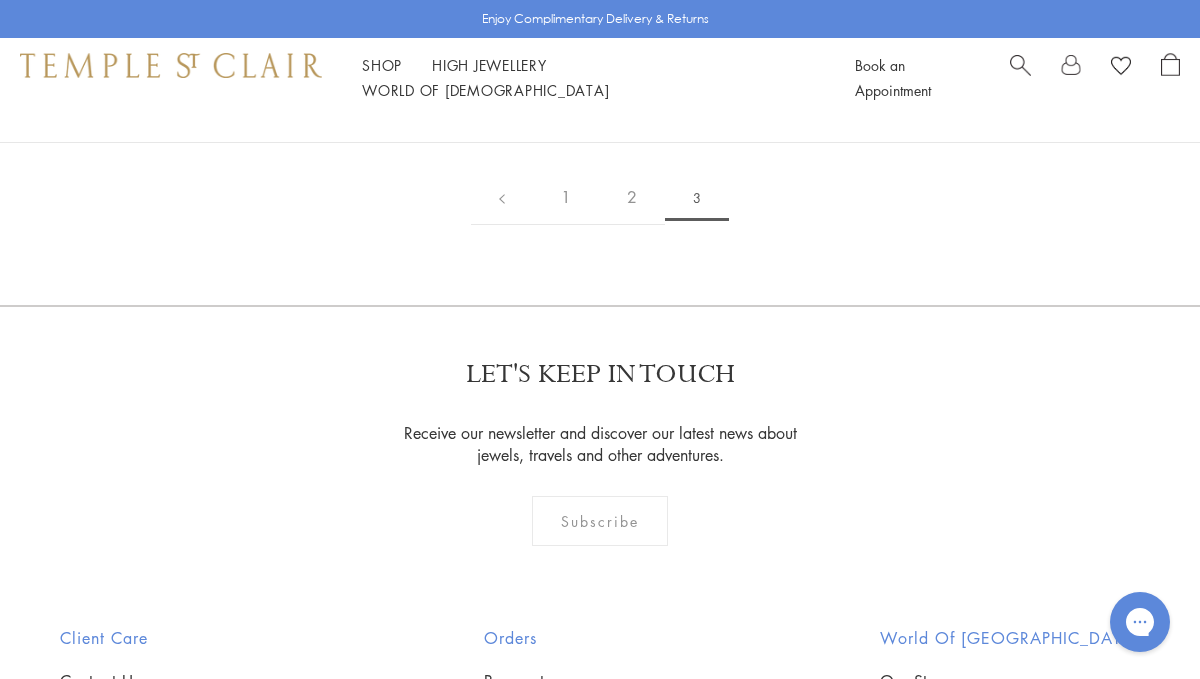 scroll, scrollTop: 0, scrollLeft: 0, axis: both 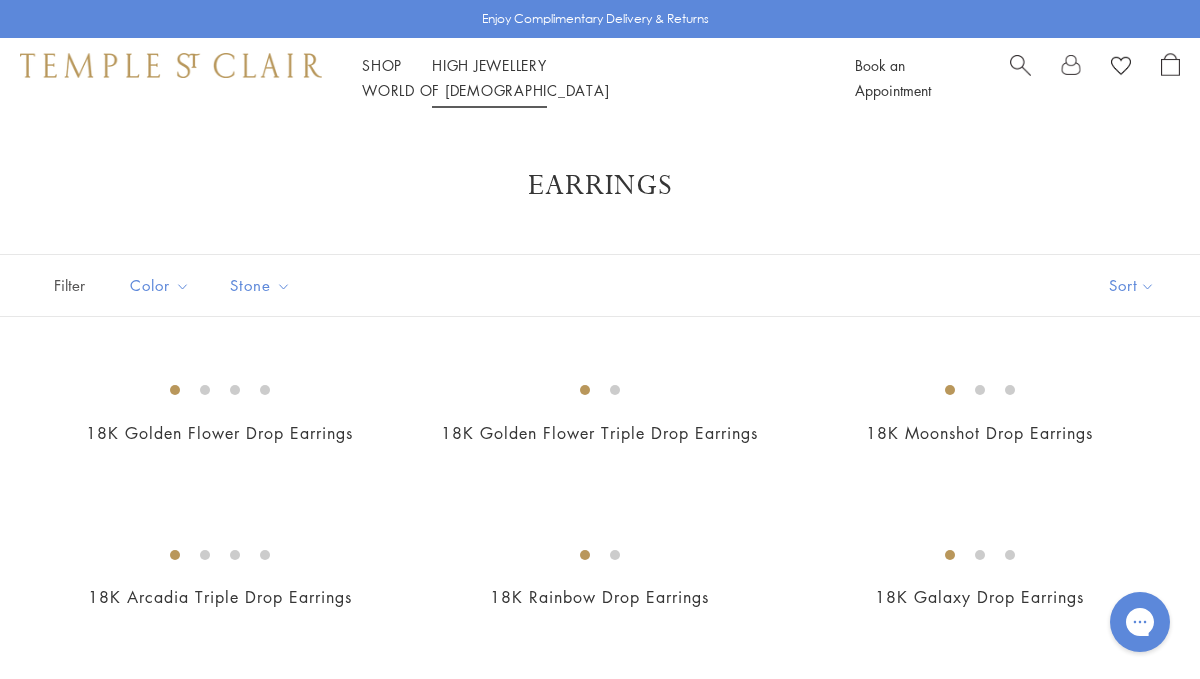 click on "High Jewellery High Jewellery" at bounding box center [489, 65] 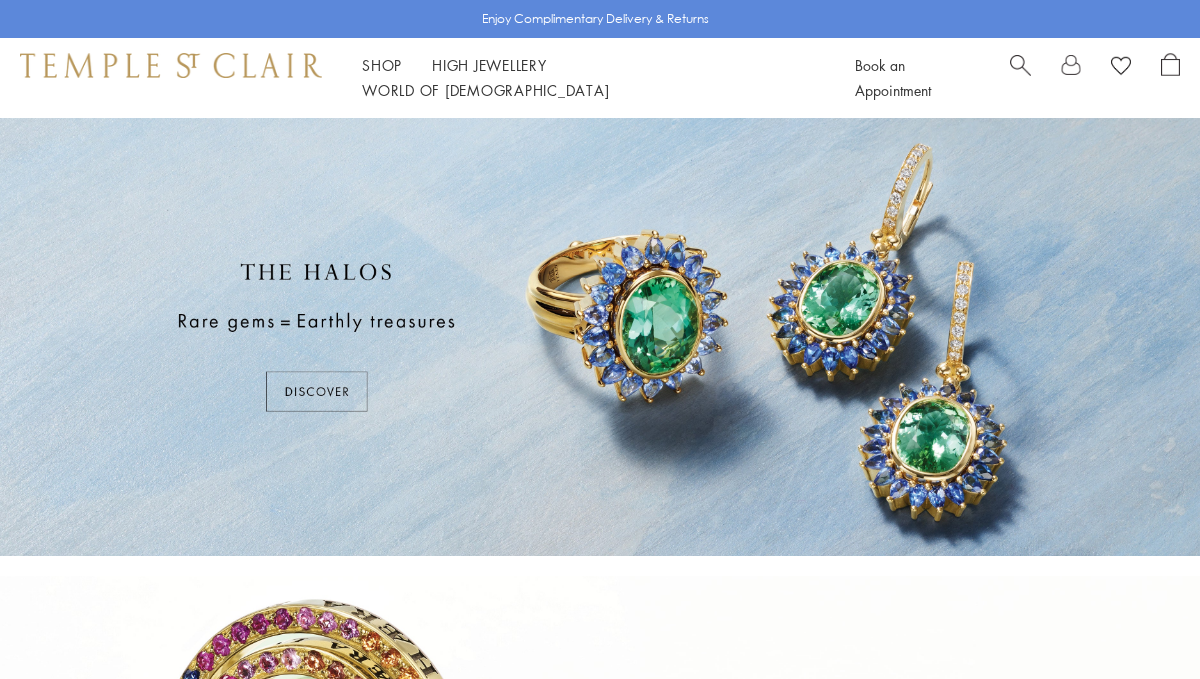 scroll, scrollTop: 0, scrollLeft: 0, axis: both 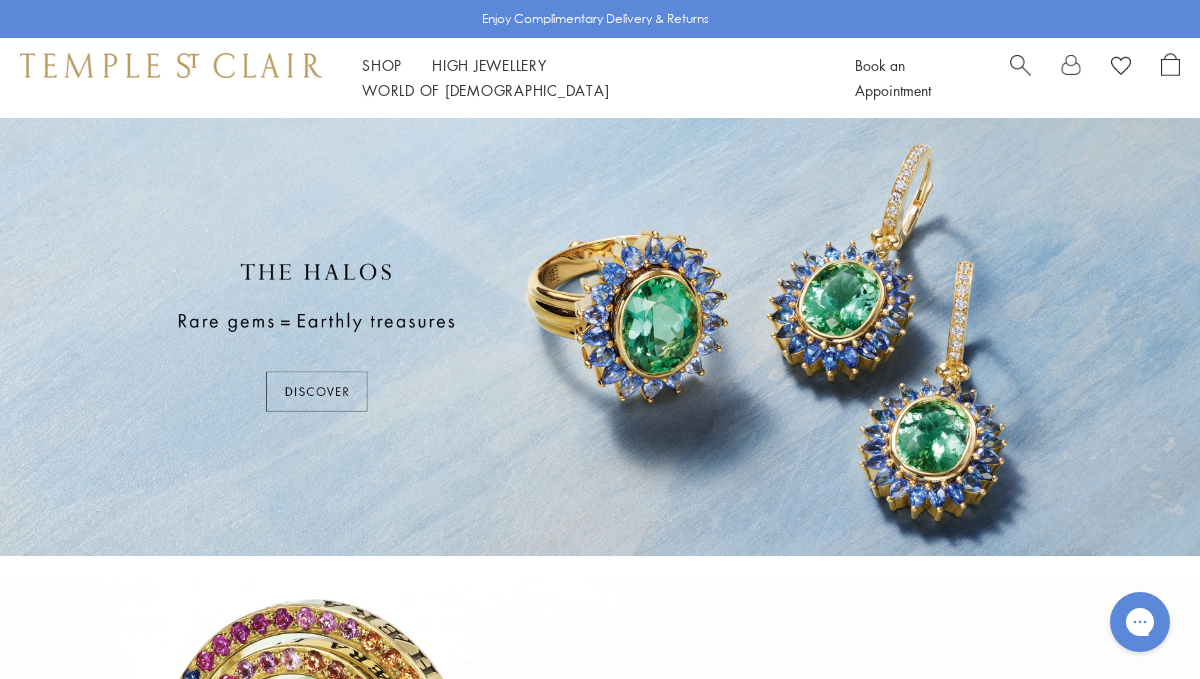 click at bounding box center [1020, 63] 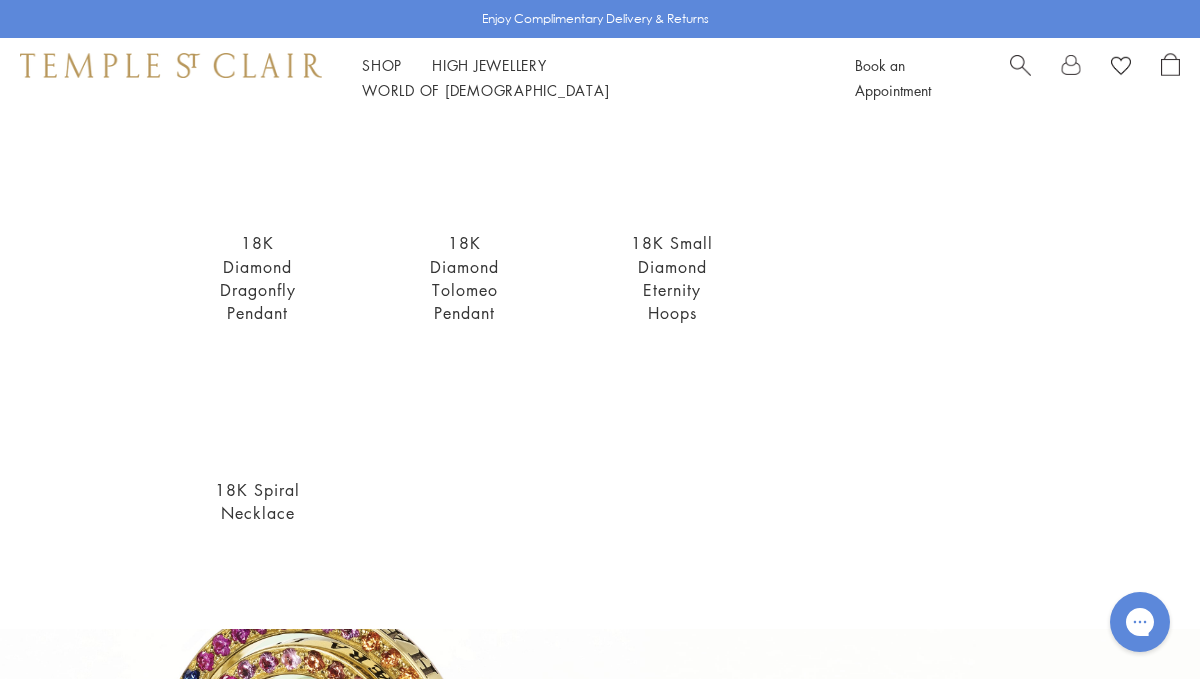scroll, scrollTop: 708, scrollLeft: 0, axis: vertical 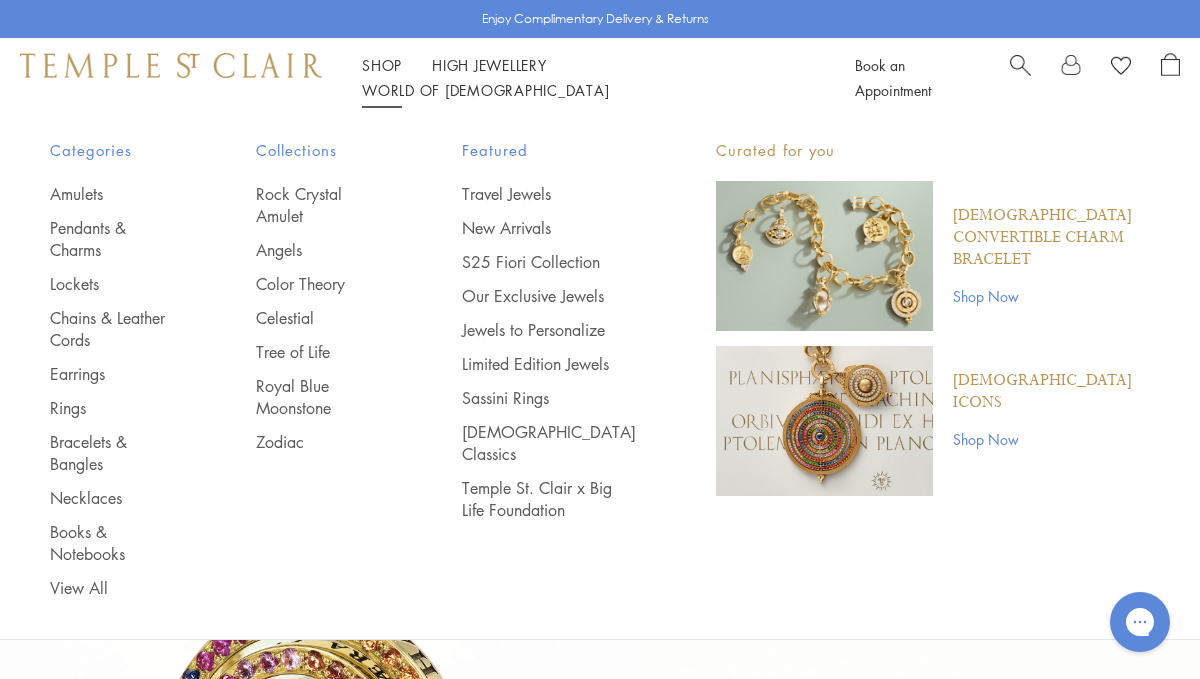 type on "**********" 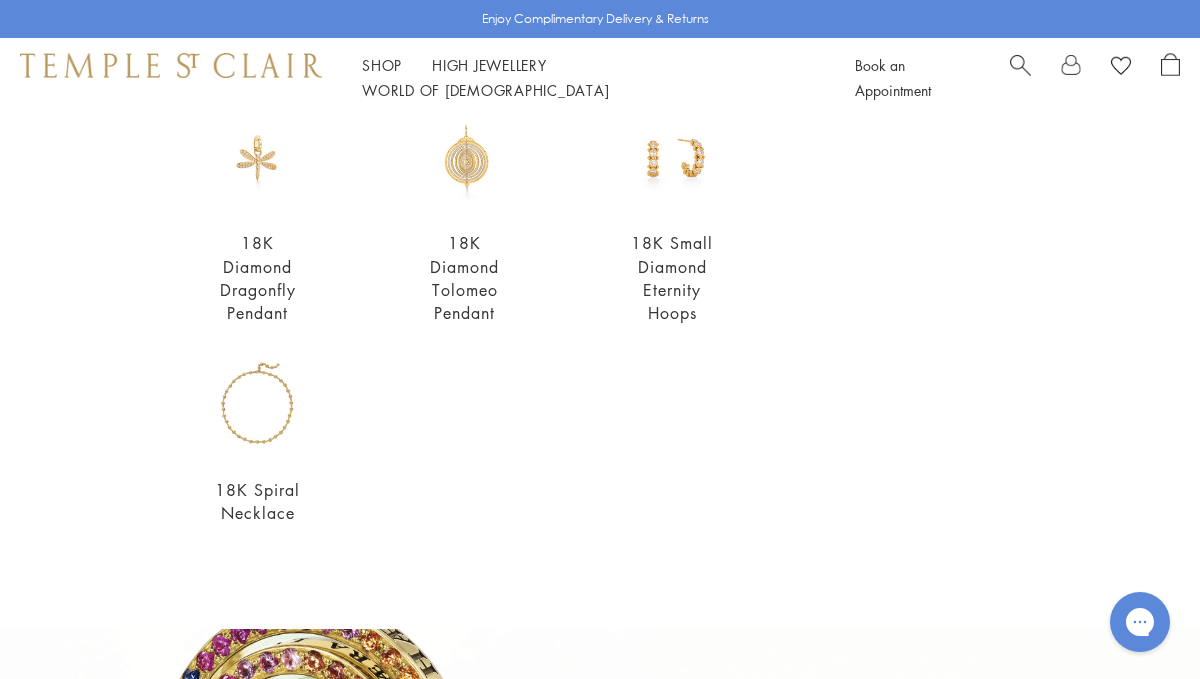 click on "Shop Shop" at bounding box center (382, 65) 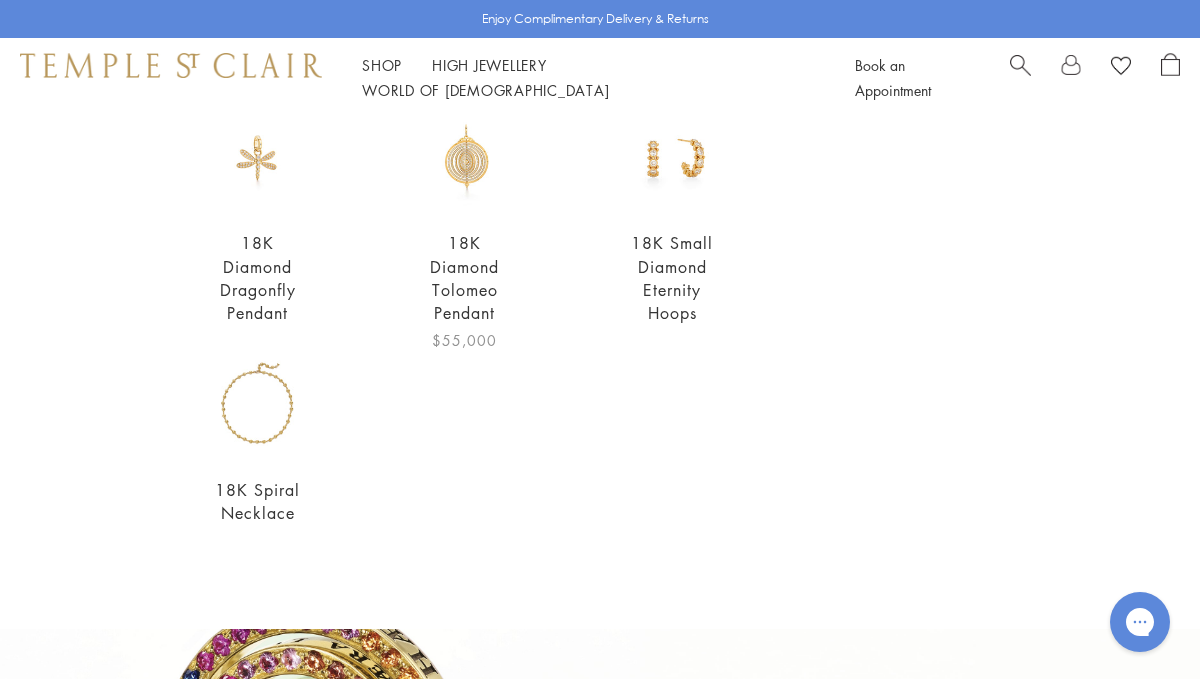 scroll, scrollTop: 0, scrollLeft: 0, axis: both 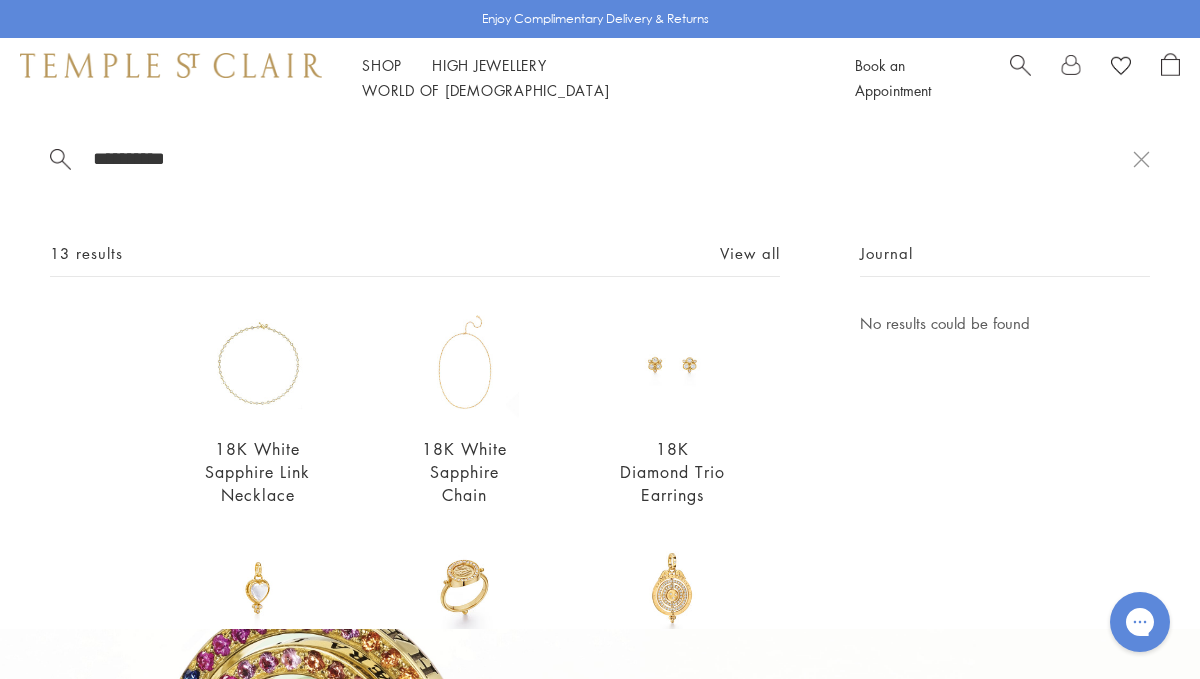 click at bounding box center (171, 65) 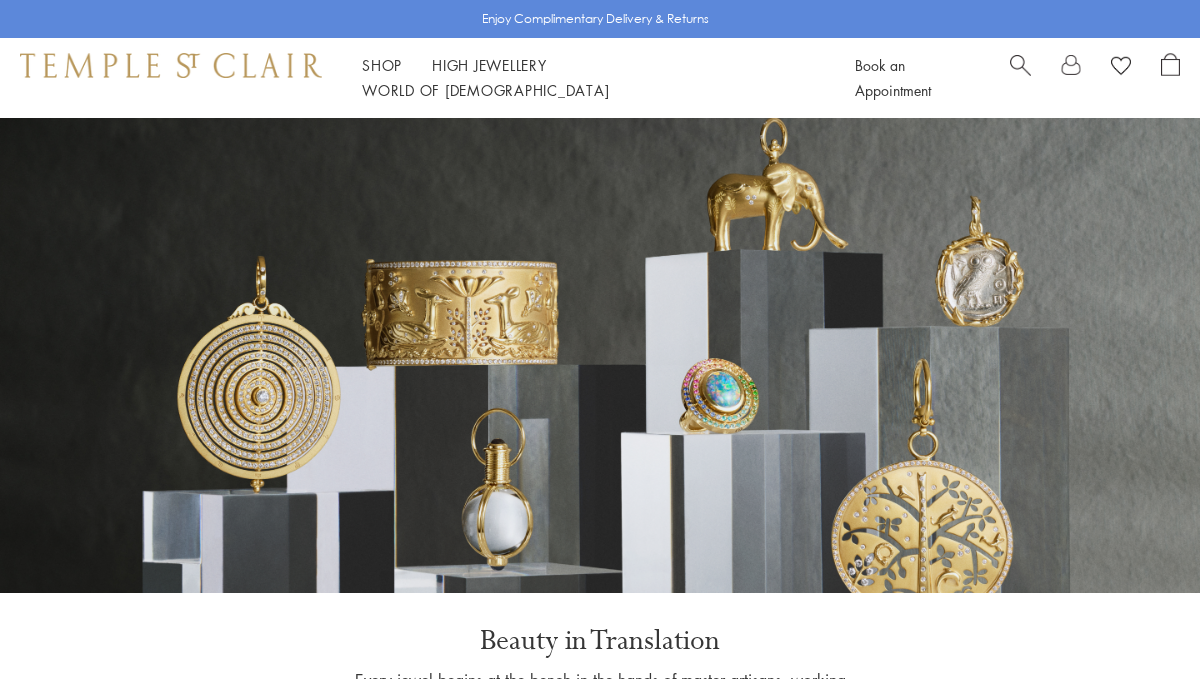 scroll, scrollTop: 0, scrollLeft: 0, axis: both 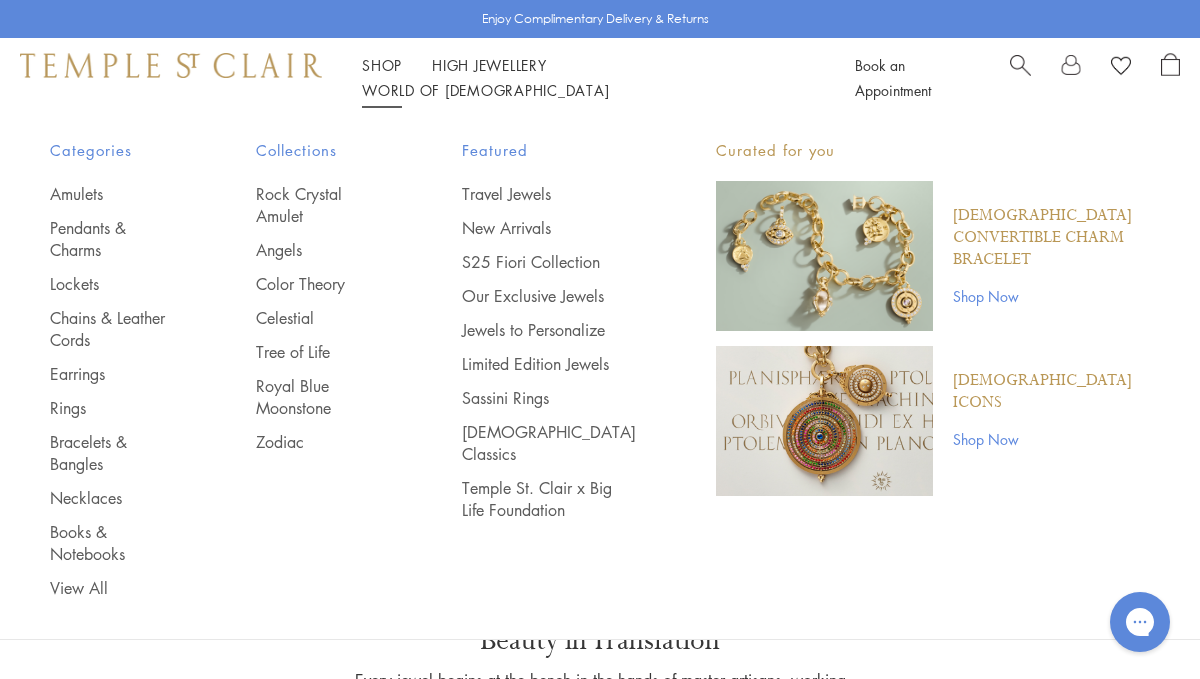 click on "Shop Shop" at bounding box center (382, 65) 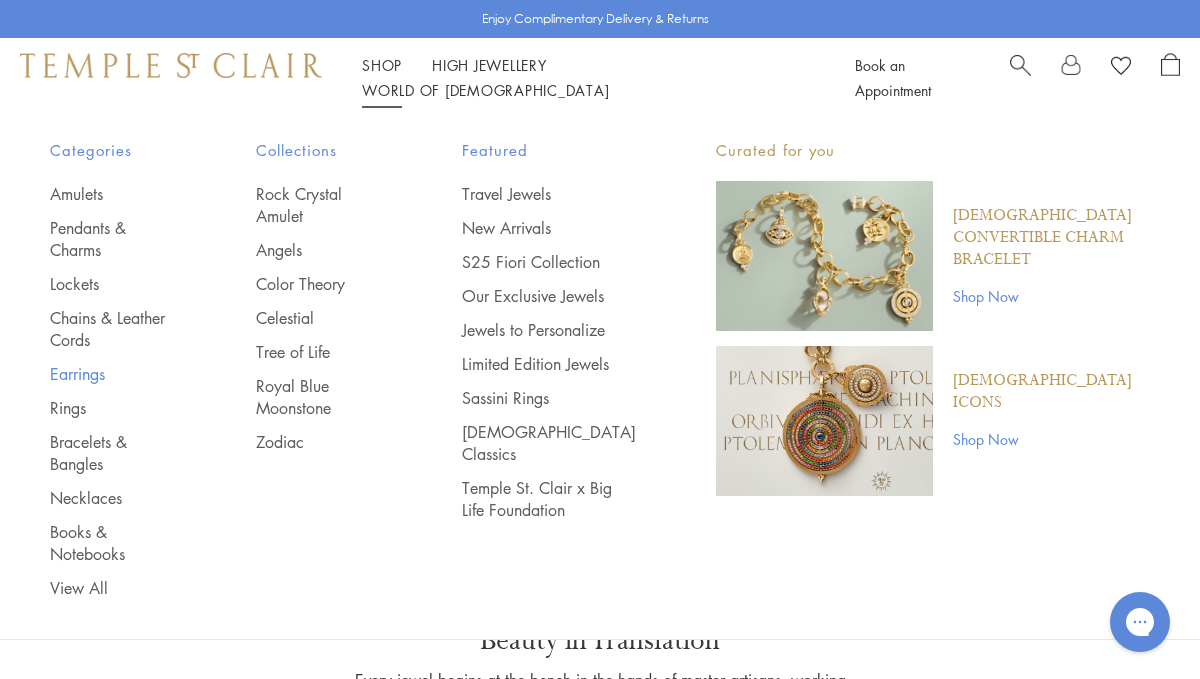 click on "Earrings" at bounding box center (113, 374) 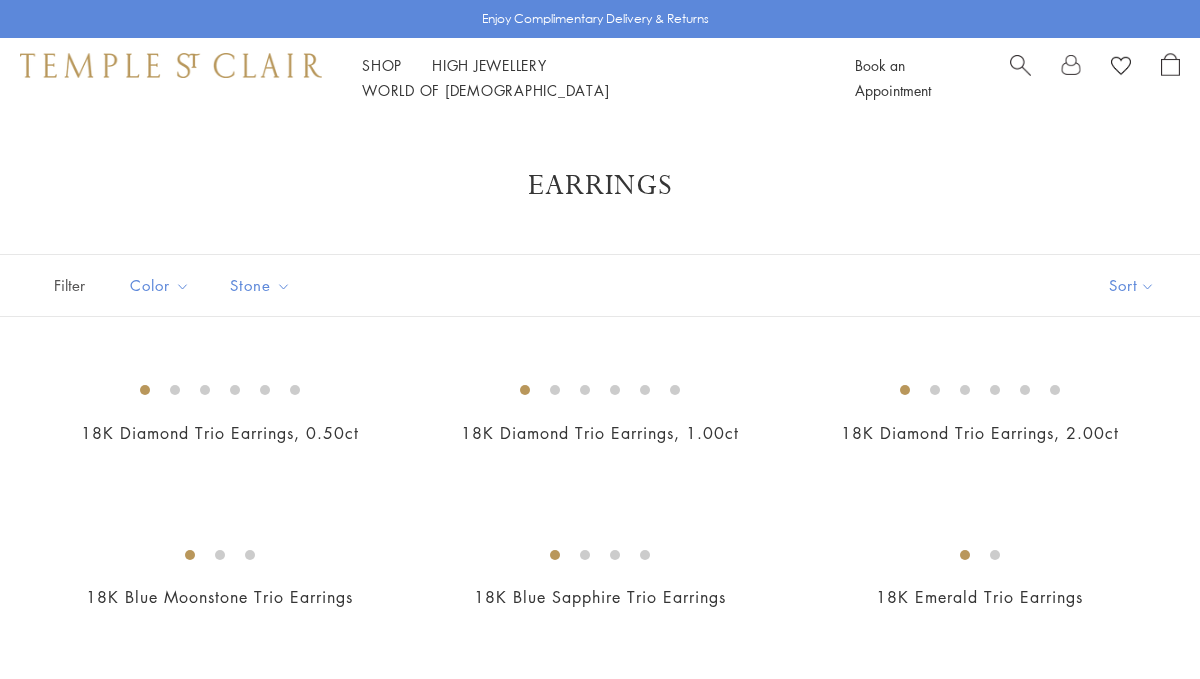 scroll, scrollTop: 0, scrollLeft: 0, axis: both 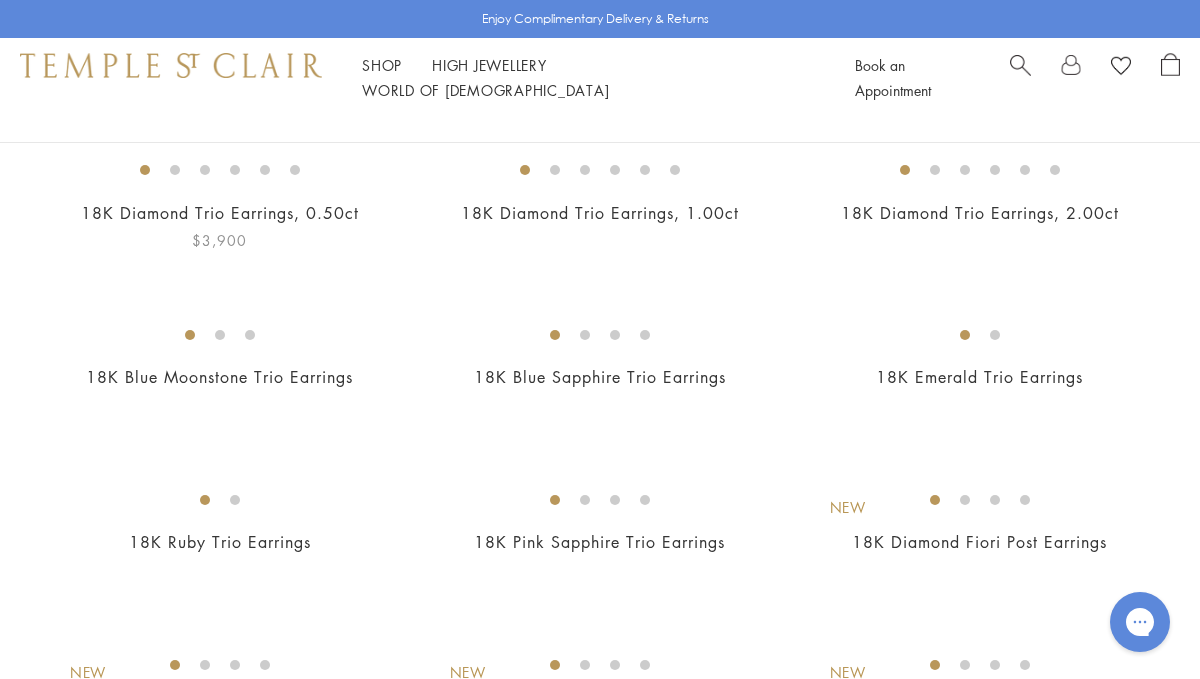 click at bounding box center [0, 0] 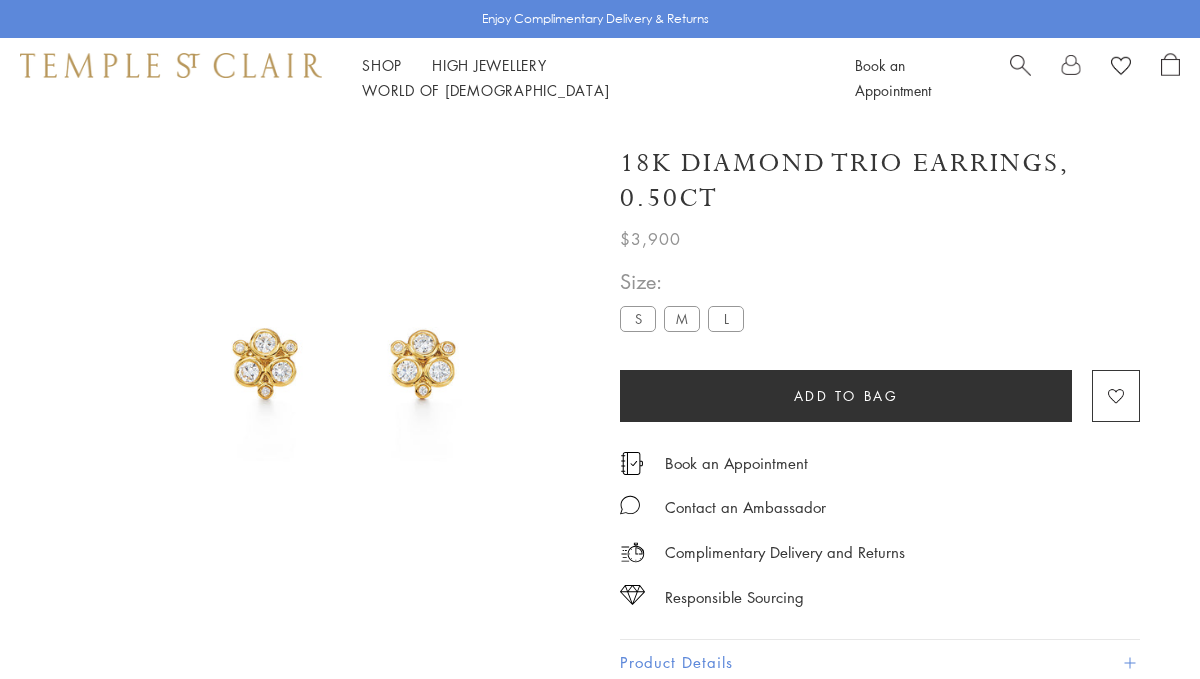 scroll, scrollTop: 0, scrollLeft: 0, axis: both 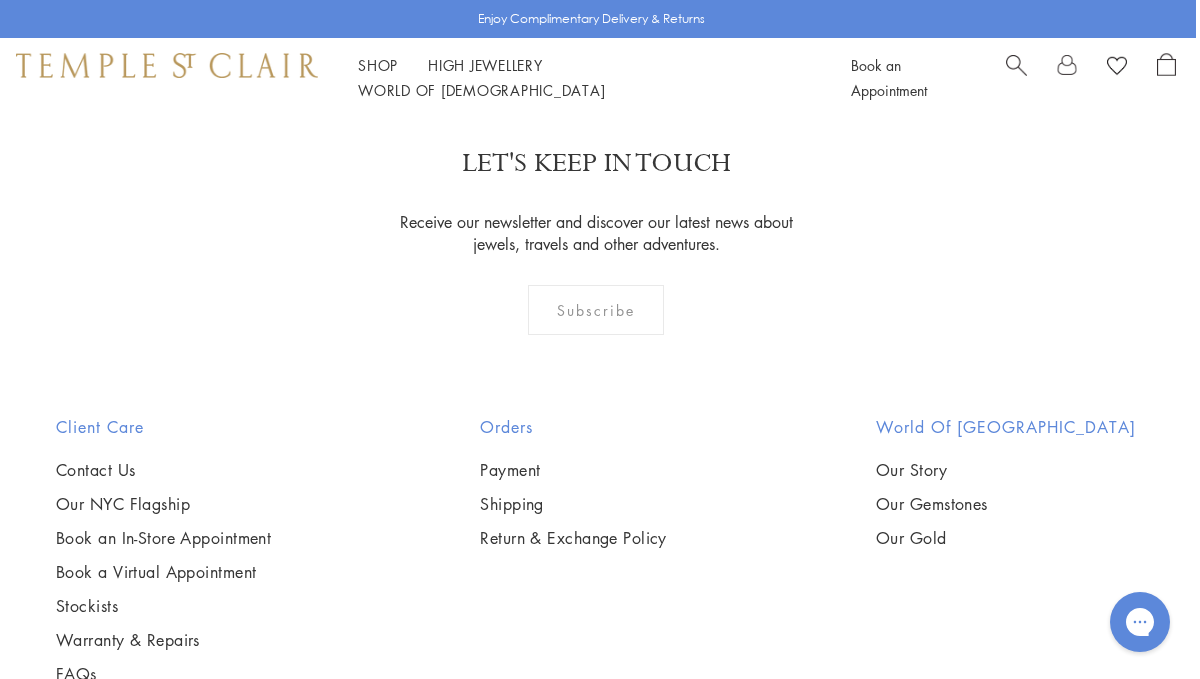 click on "Our Gold" at bounding box center [54, -97] 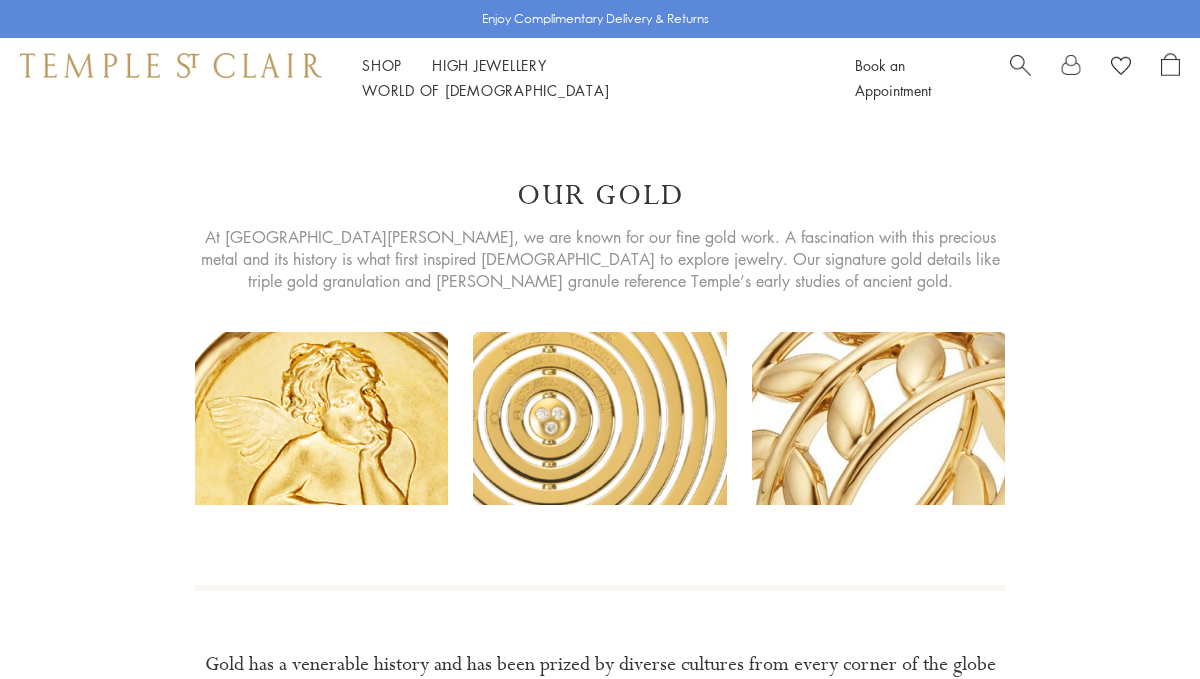 scroll, scrollTop: 0, scrollLeft: 0, axis: both 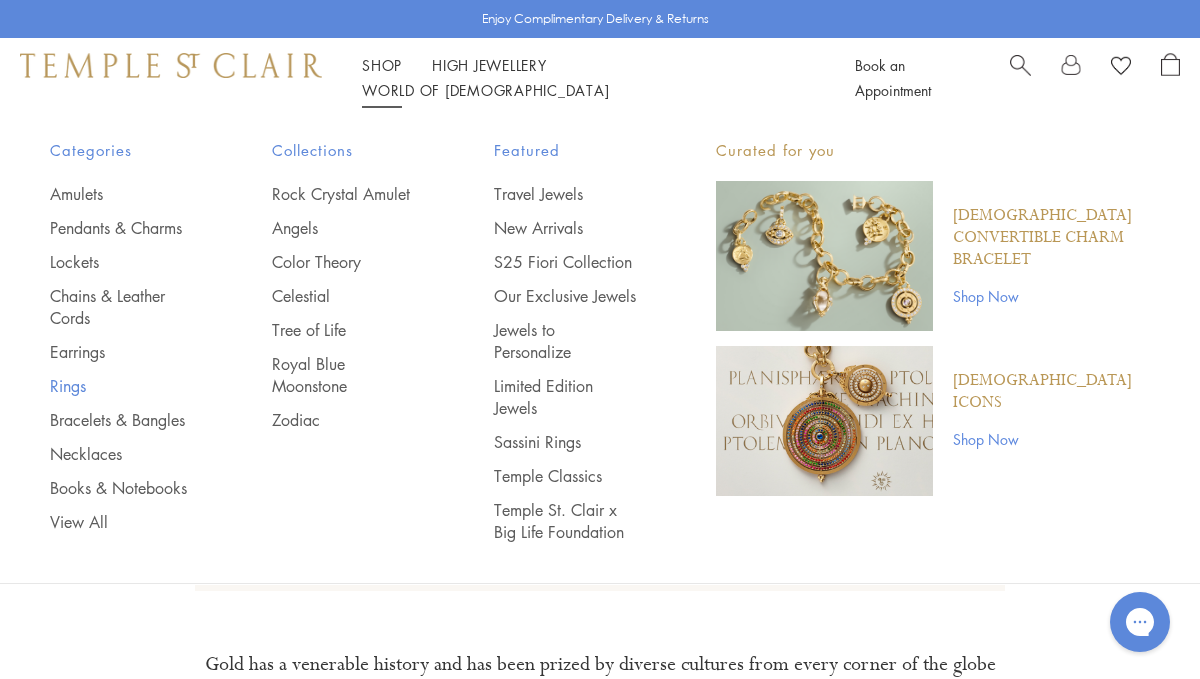 click on "Rings" at bounding box center [121, 386] 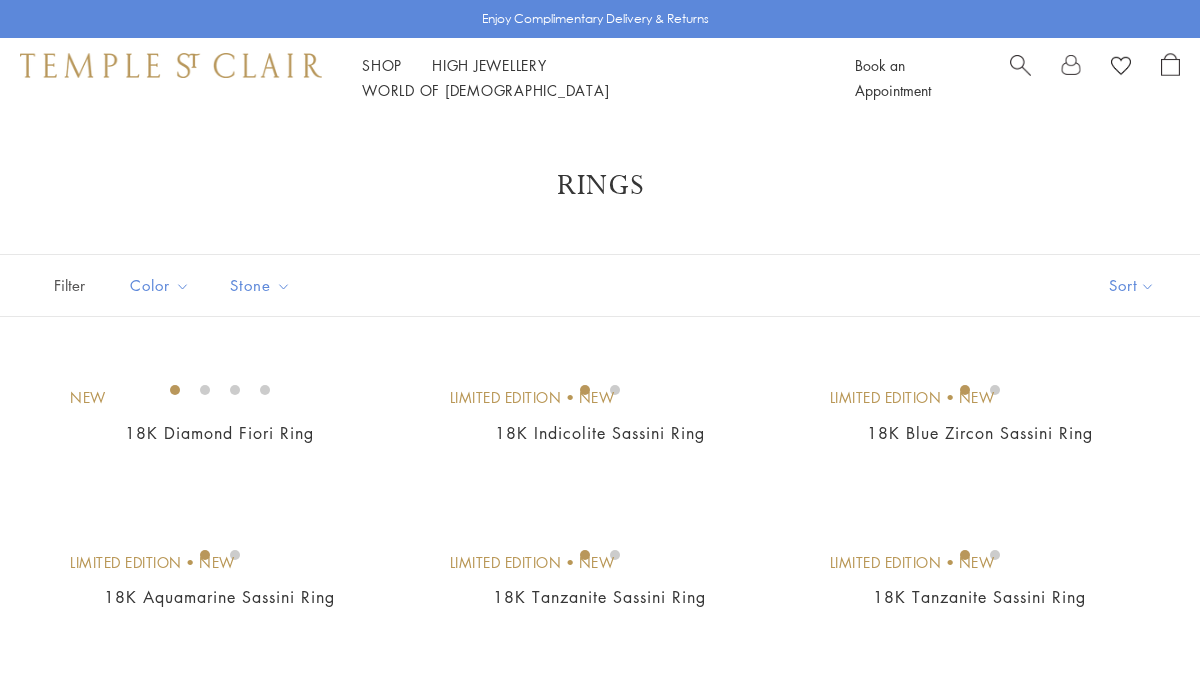 scroll, scrollTop: 0, scrollLeft: 0, axis: both 